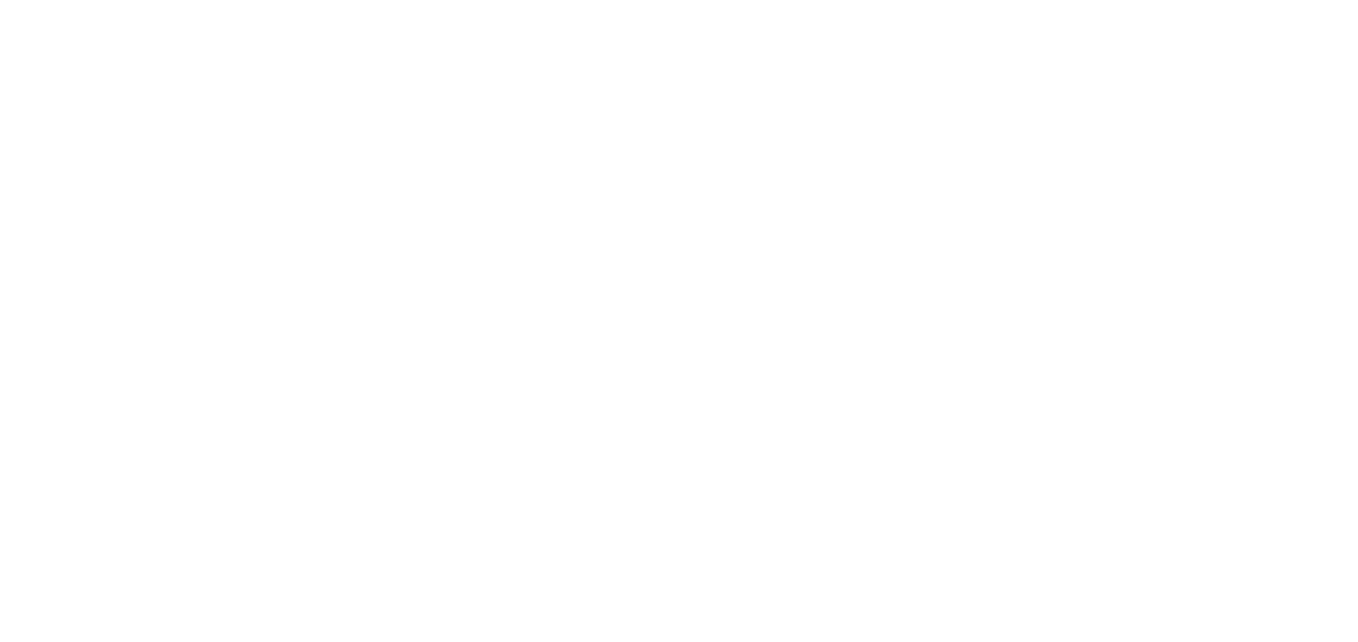 scroll, scrollTop: 0, scrollLeft: 0, axis: both 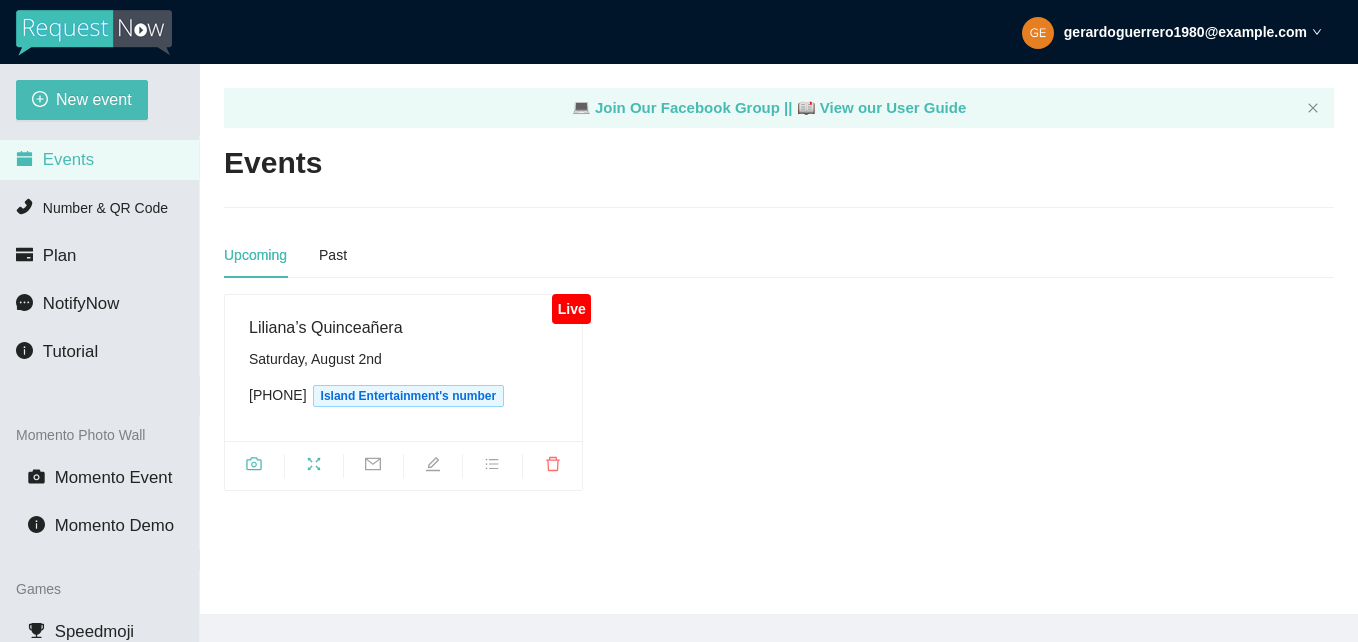 click on "Liliana’s Quinceañera" at bounding box center (403, 327) 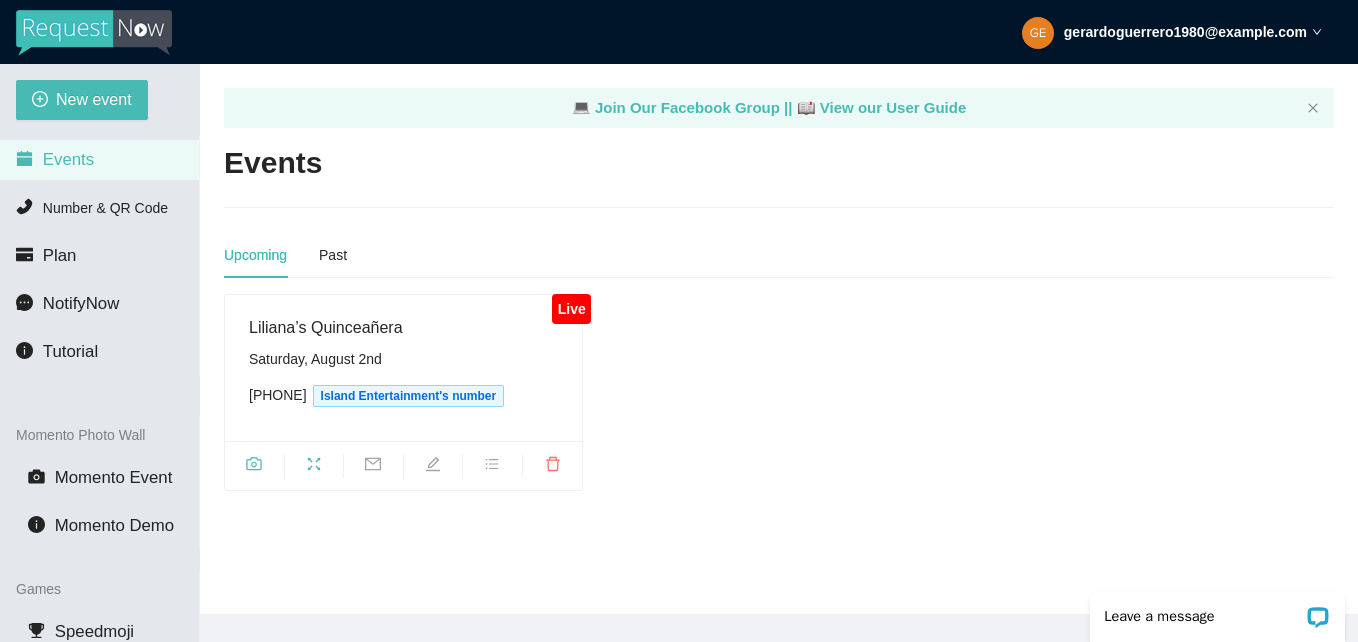 scroll, scrollTop: 0, scrollLeft: 0, axis: both 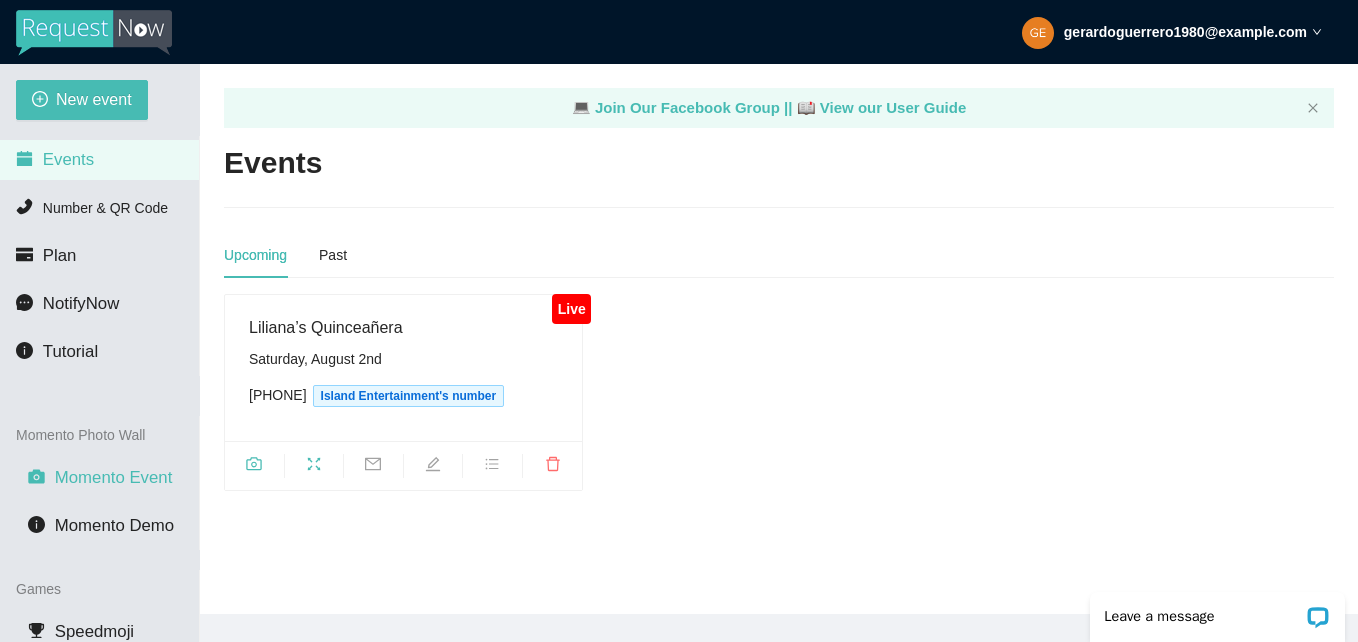 click on "Momento Event" at bounding box center [114, 477] 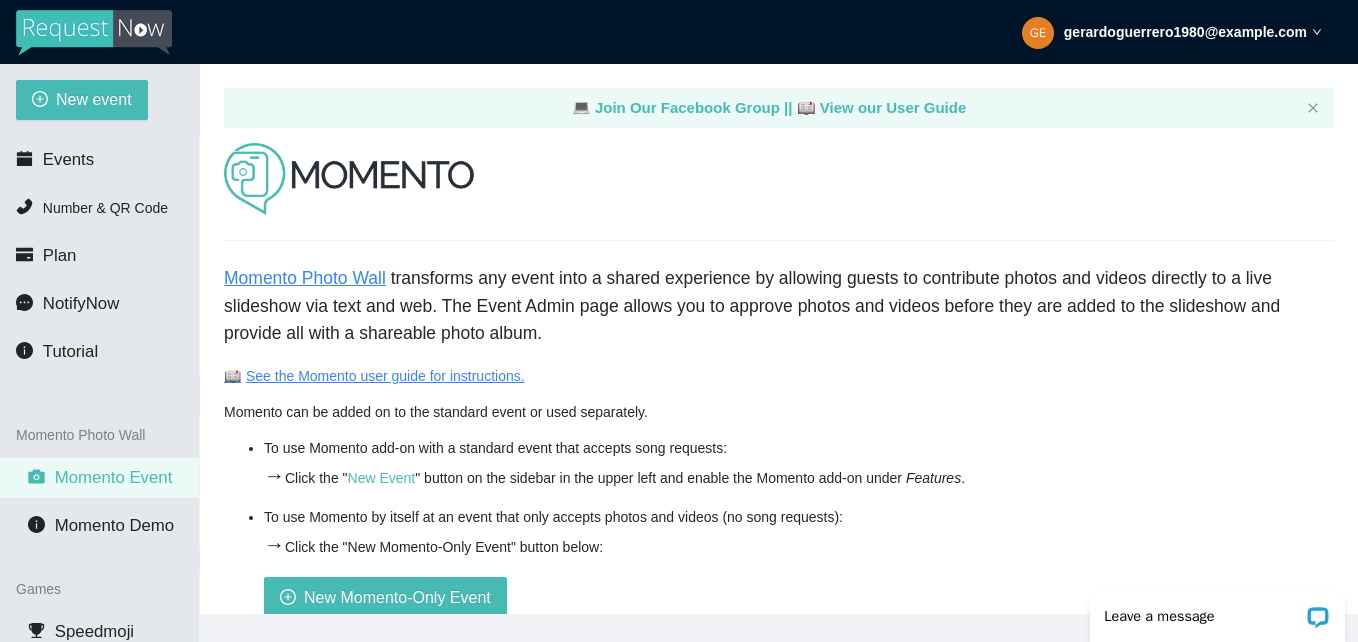 scroll, scrollTop: 0, scrollLeft: 0, axis: both 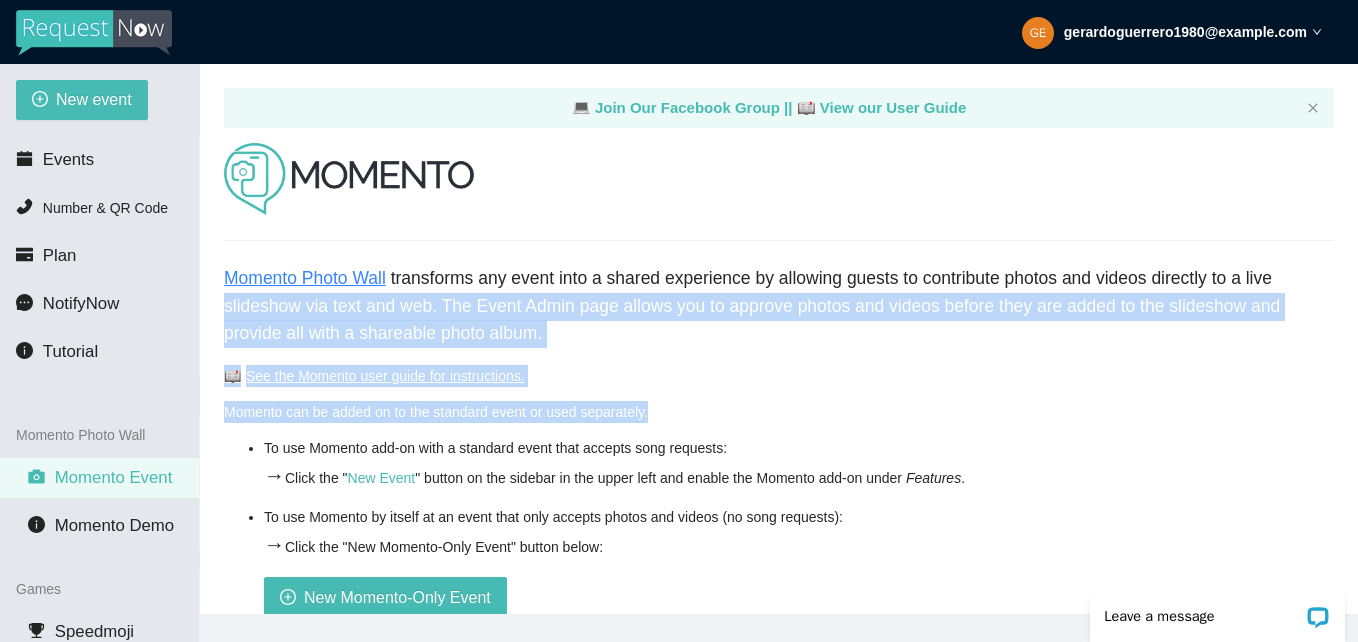 drag, startPoint x: 1357, startPoint y: 280, endPoint x: 1358, endPoint y: 397, distance: 117.00427 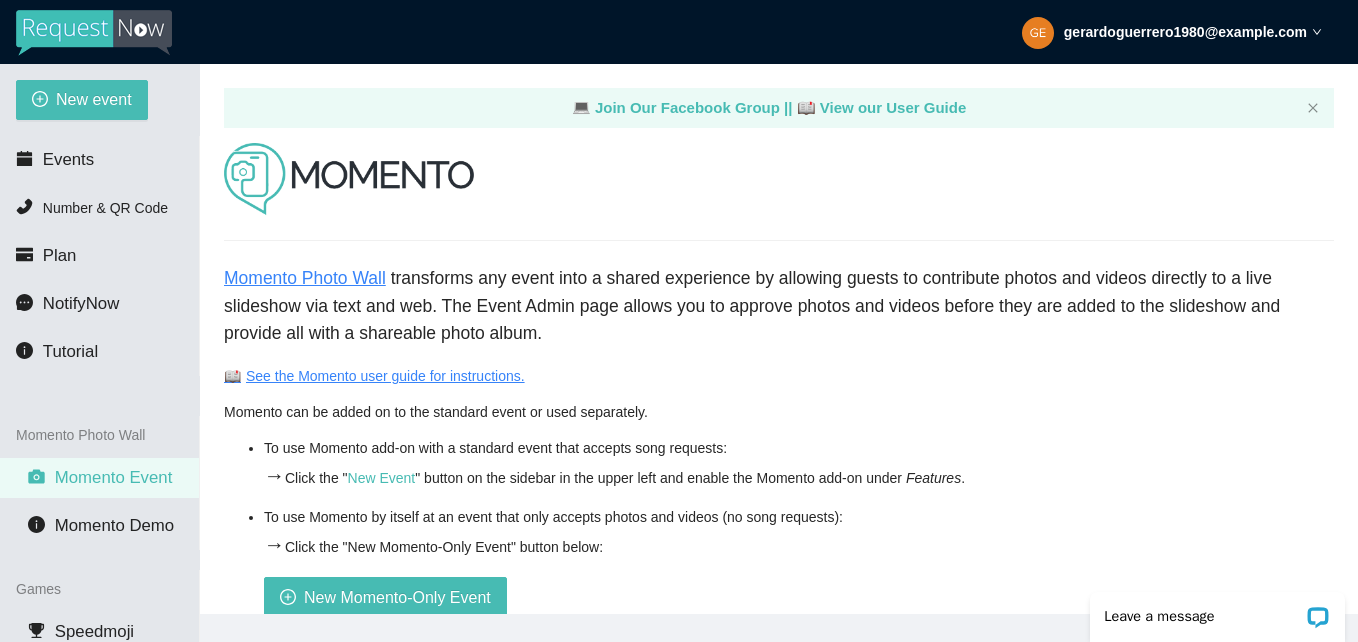 drag, startPoint x: 1358, startPoint y: 397, endPoint x: 1225, endPoint y: 199, distance: 238.52254 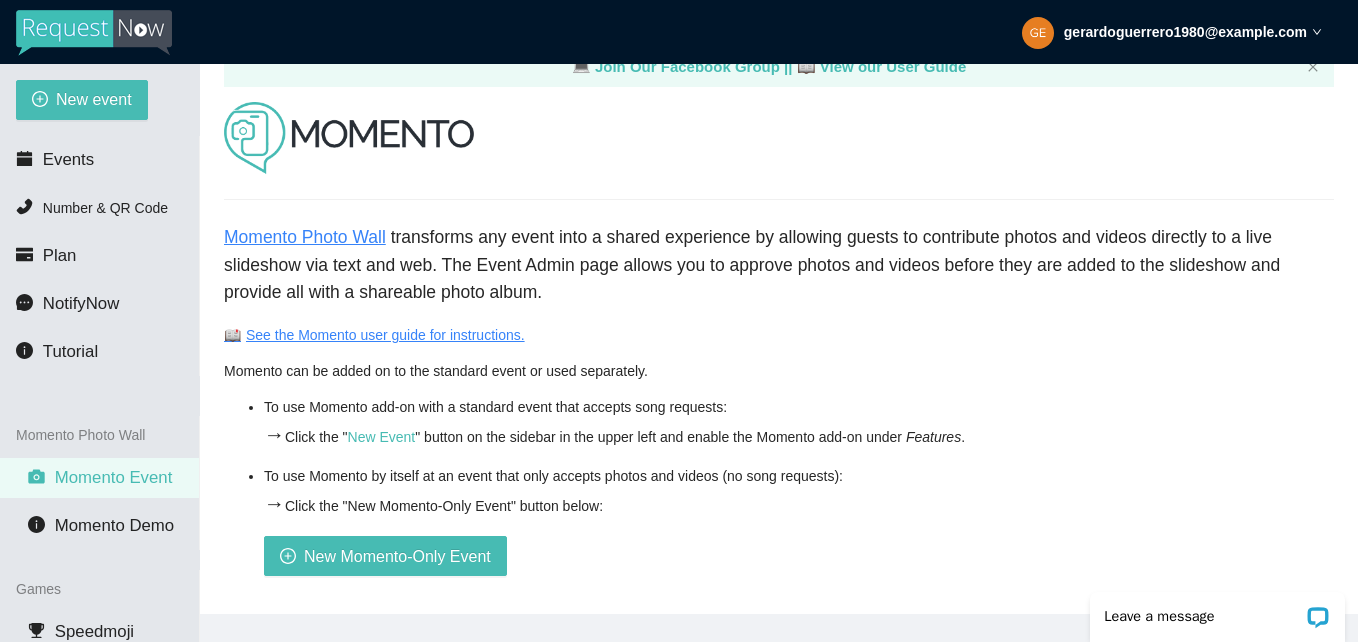 scroll, scrollTop: 56, scrollLeft: 0, axis: vertical 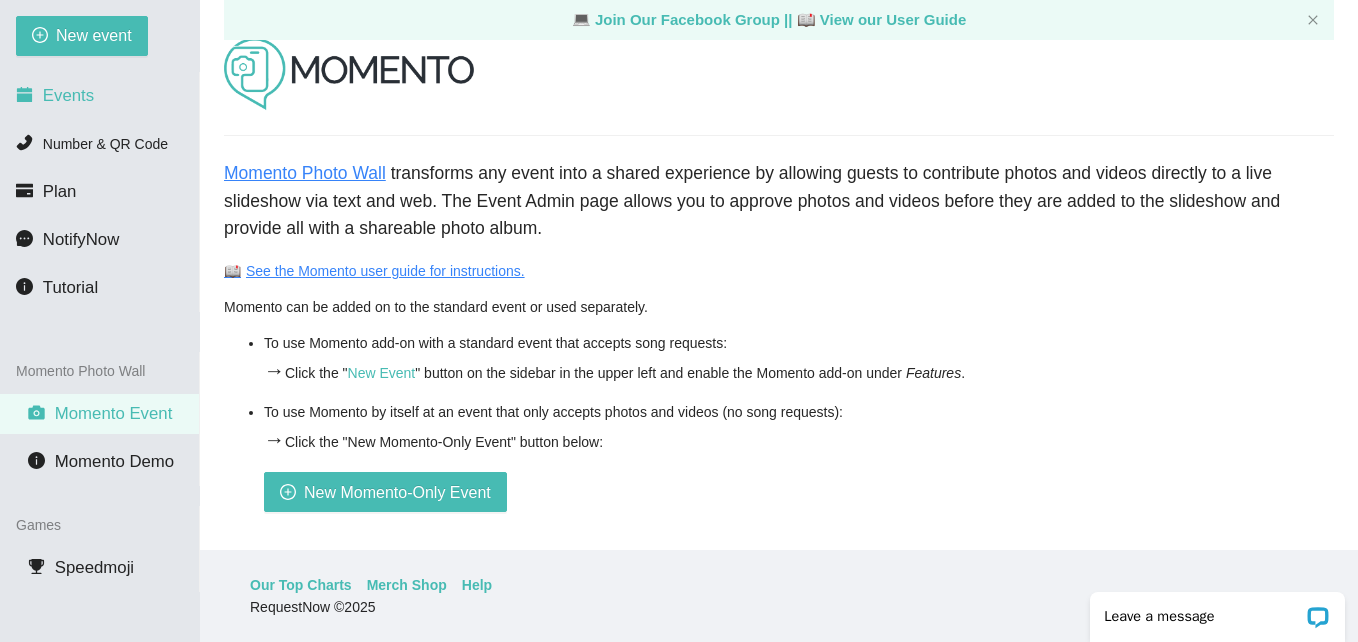 click on "Events" at bounding box center (68, 95) 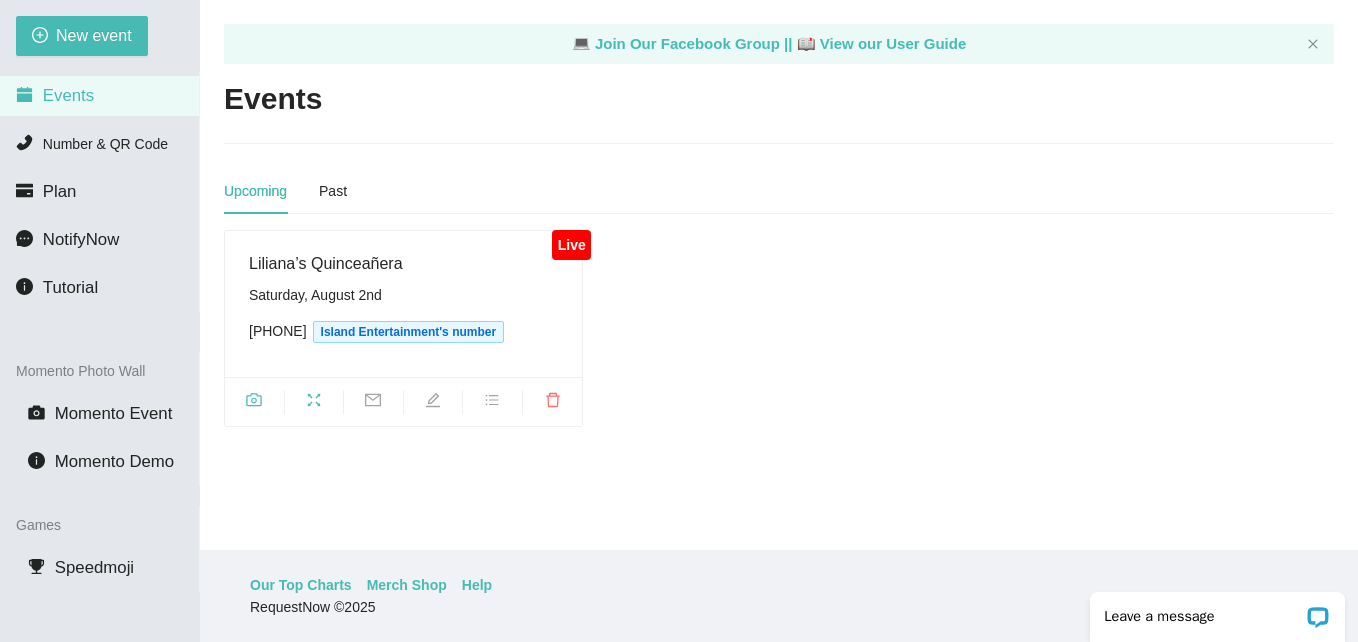 scroll, scrollTop: 0, scrollLeft: 0, axis: both 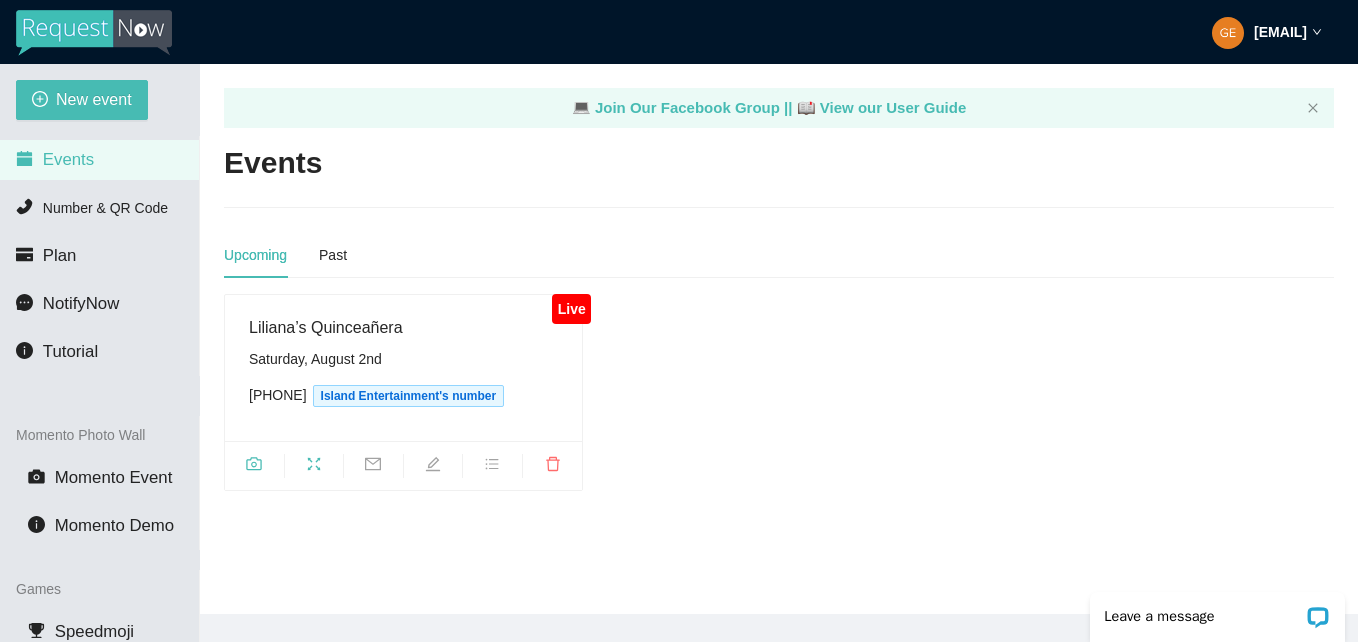 click on "[PERSON]'s Quinceañera [MONTH] [DAY] ([PHONE]) [BRAND]'s number" at bounding box center [403, 368] 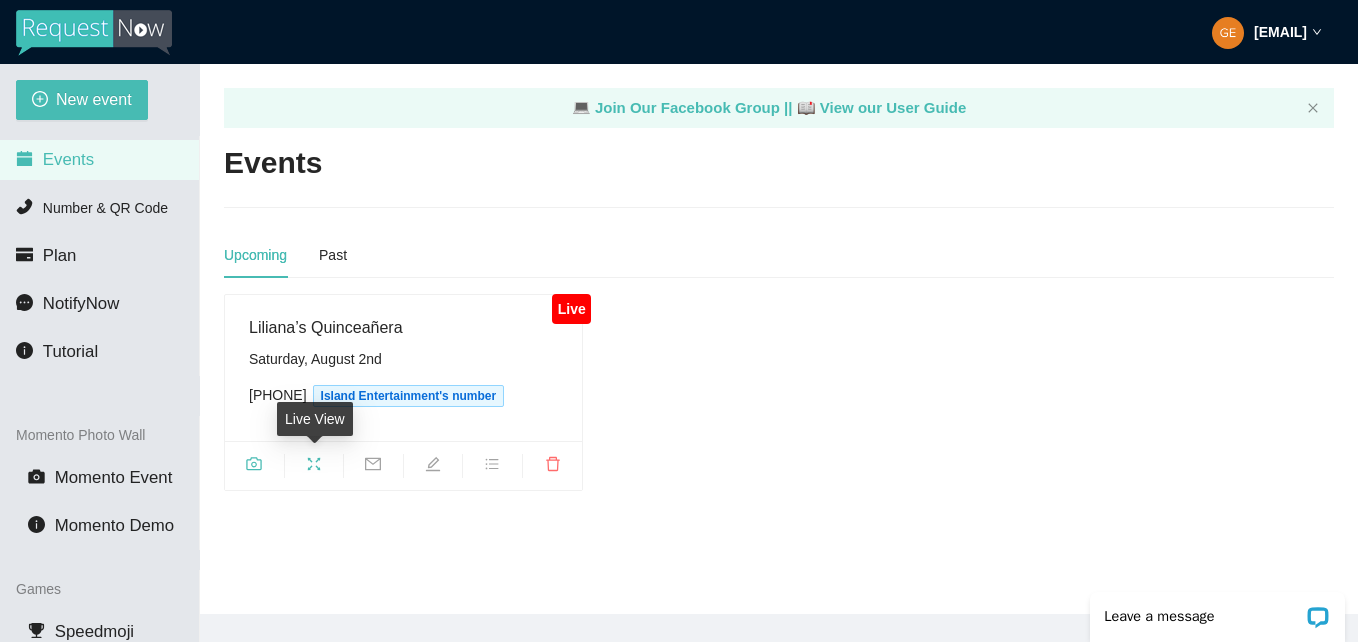 click 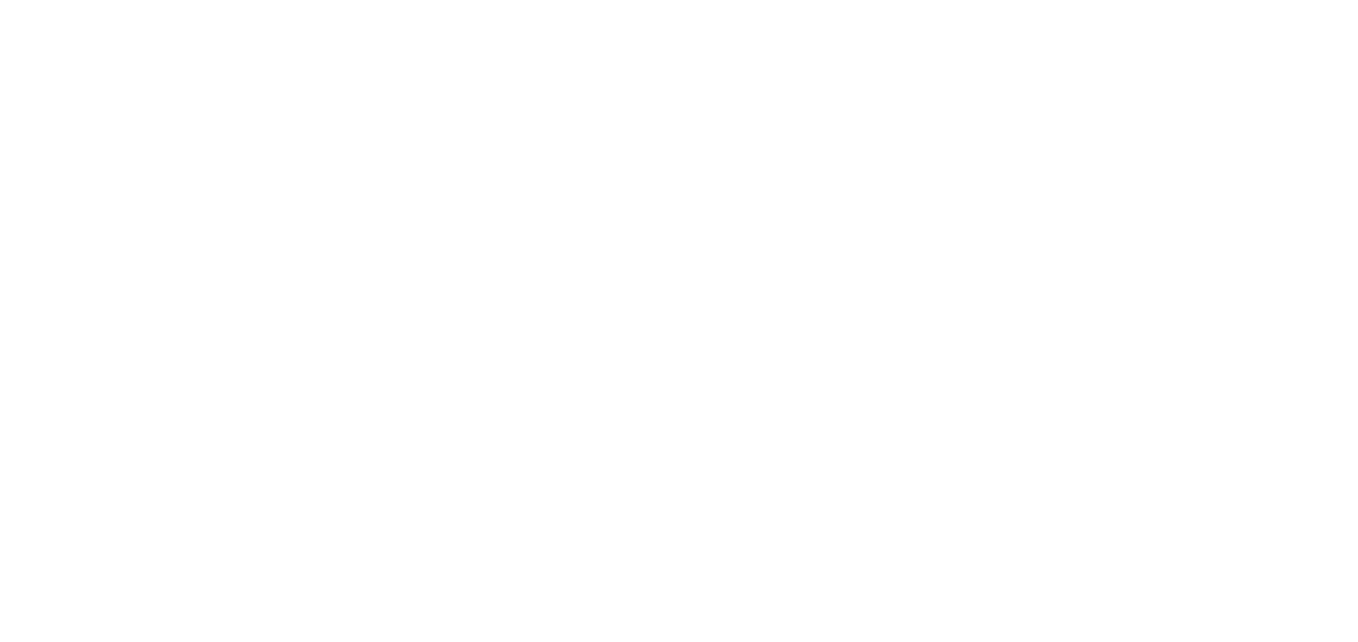 scroll, scrollTop: 0, scrollLeft: 0, axis: both 